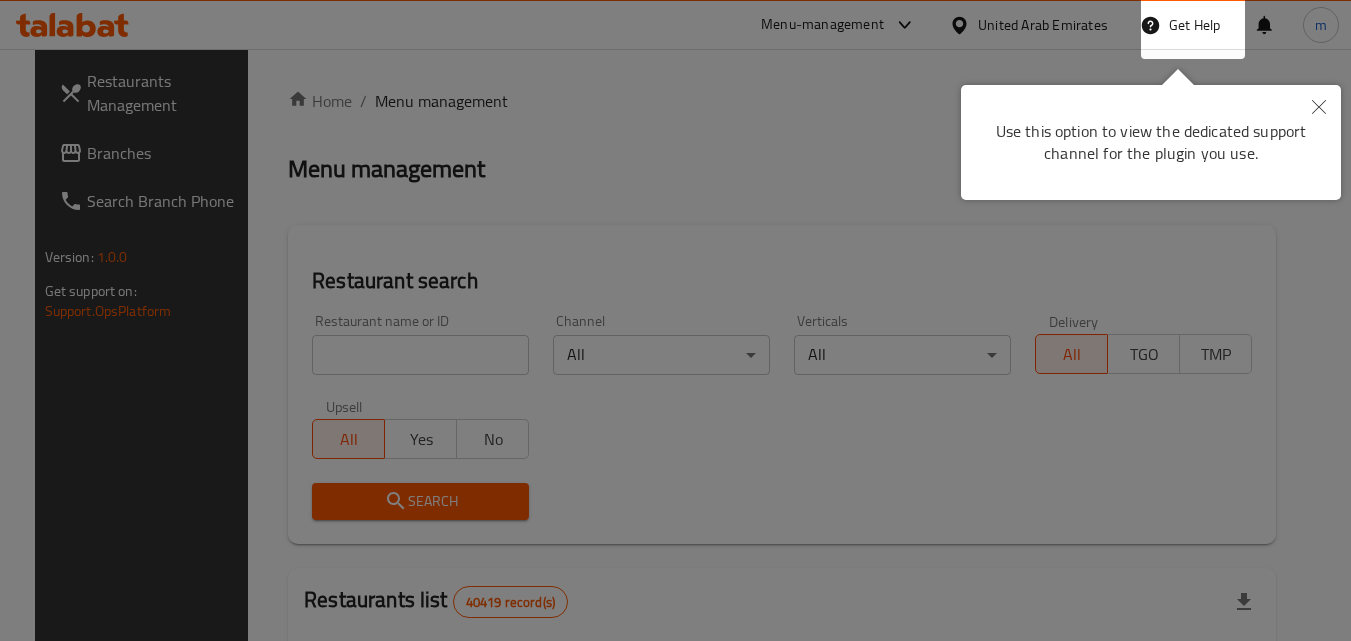 scroll, scrollTop: 0, scrollLeft: 0, axis: both 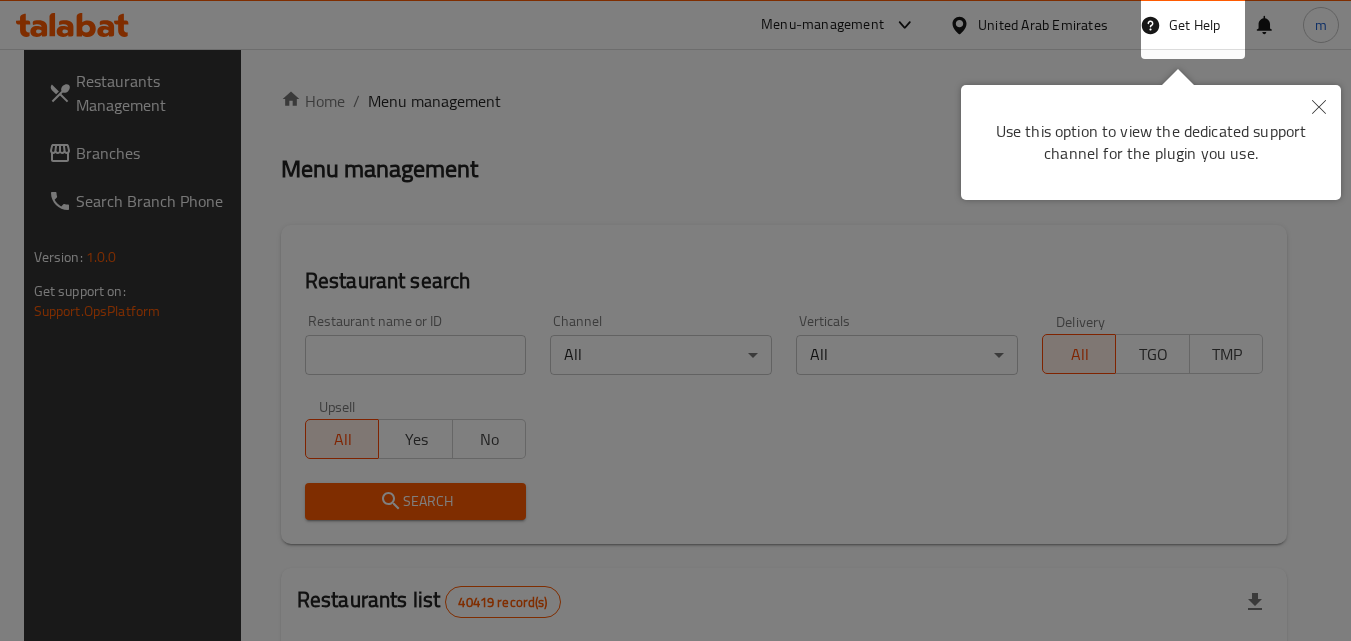 click at bounding box center [675, 320] 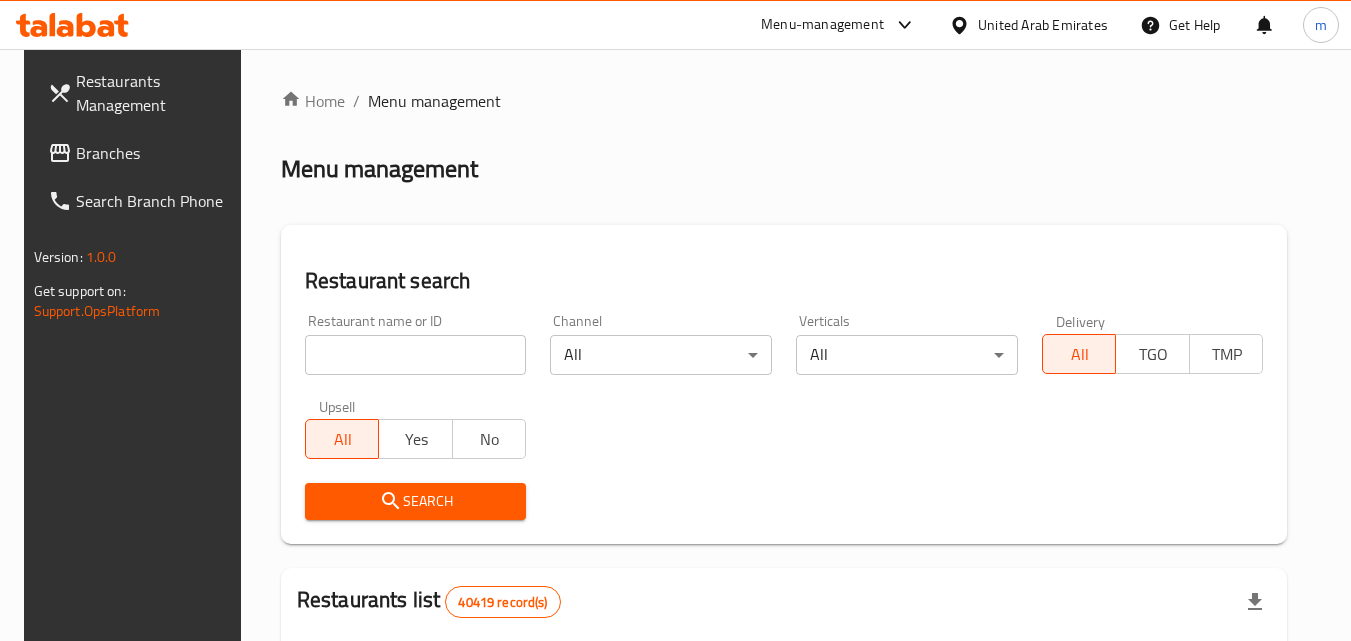 click on "Home / Menu management Menu management Restaurant search Restaurant name or ID Restaurant name or ID Channel All ​ Verticals All ​ Delivery All TGO TMP Upsell All Yes No   Search Restaurants list   40419 record(s) ID sorted ascending Name (En) Name (Ar) Ref. Name Logo Branches Open Busy Closed POS group Status Action 328 [NAME] [LASTNAME] 37 0 1 0 OPEN 330 [NAME] [LASTNAME] 1 0 0 0 INACTIVE 339 [NAME] [LASTNAME] [STREET], [STREET] & [STREET] 9 1 0 2 OPEN 340 [NAME] [LASTNAME] 3 0 0 0 INACTIVE 342 [NAME] [LASTNAME] 7 0 0 0 INACTIVE 343 [NAME] [LASTNAME] 1 0 0 0 INACTIVE 348 [NAME] [LASTNAME] 1 0 0 0 INACTIVE 349 [NAME] [LASTNAME] 1 0 0 0 HIDDEN 350 [NAME] [LASTNAME] 1 0 0 0 INACTIVE 355 [NAME] [LASTNAME] 11 1 0 0 HIDDEN Rows per page: 10 1-10 of 40419" at bounding box center (784, 721) 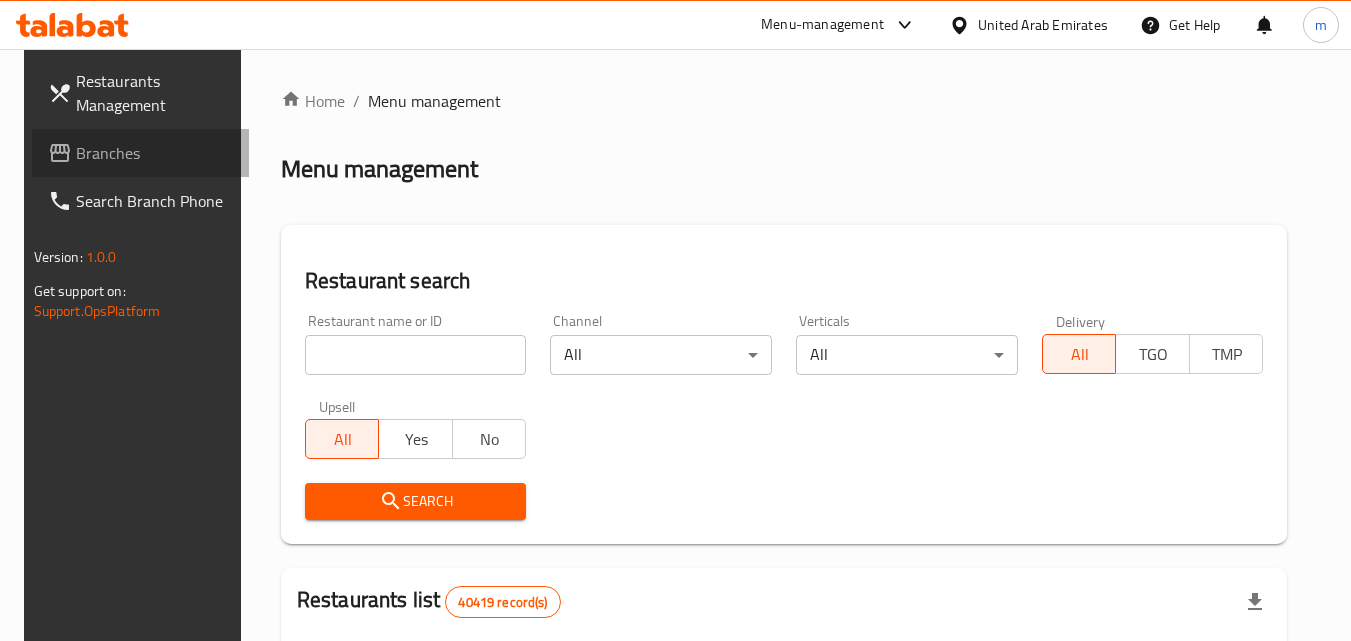 click on "Branches" at bounding box center [155, 153] 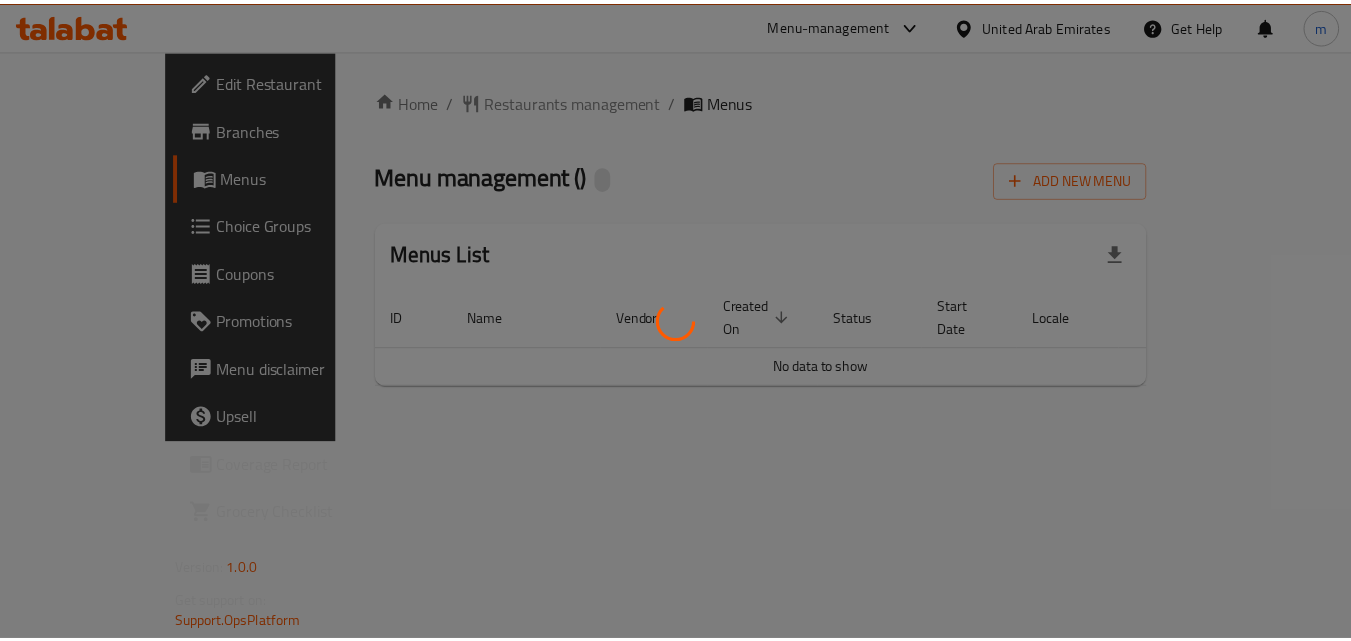 scroll, scrollTop: 0, scrollLeft: 0, axis: both 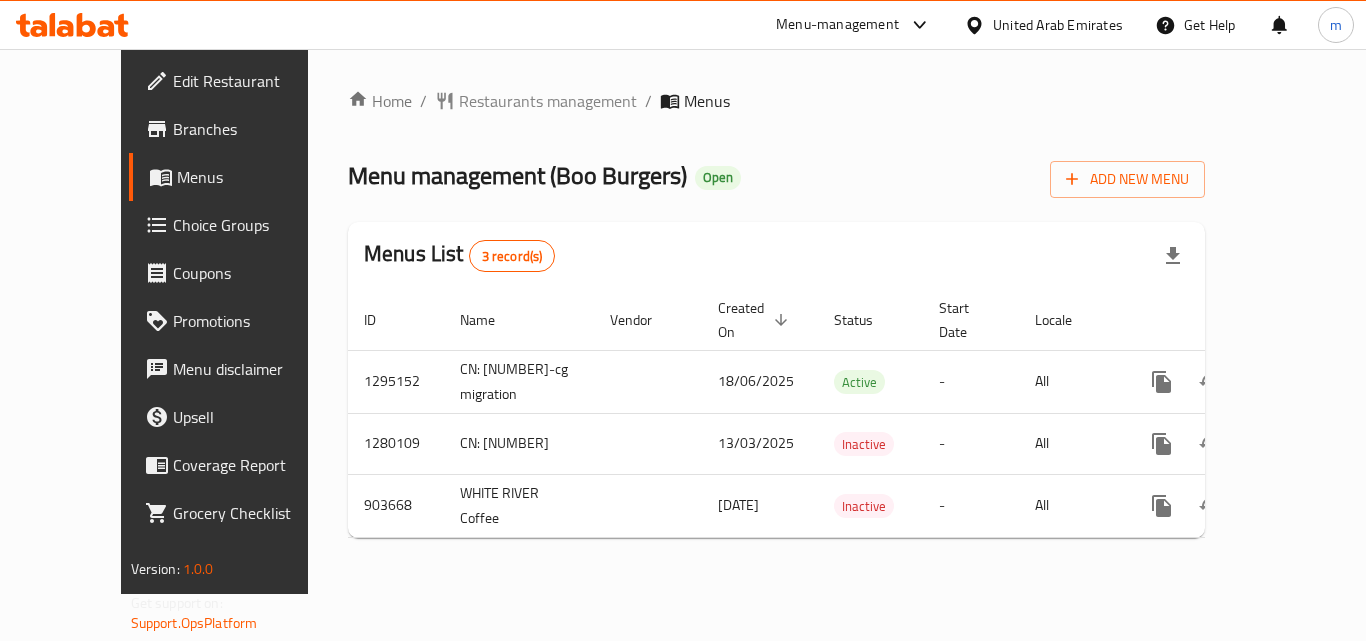 click on "United Arab Emirates" at bounding box center [1058, 25] 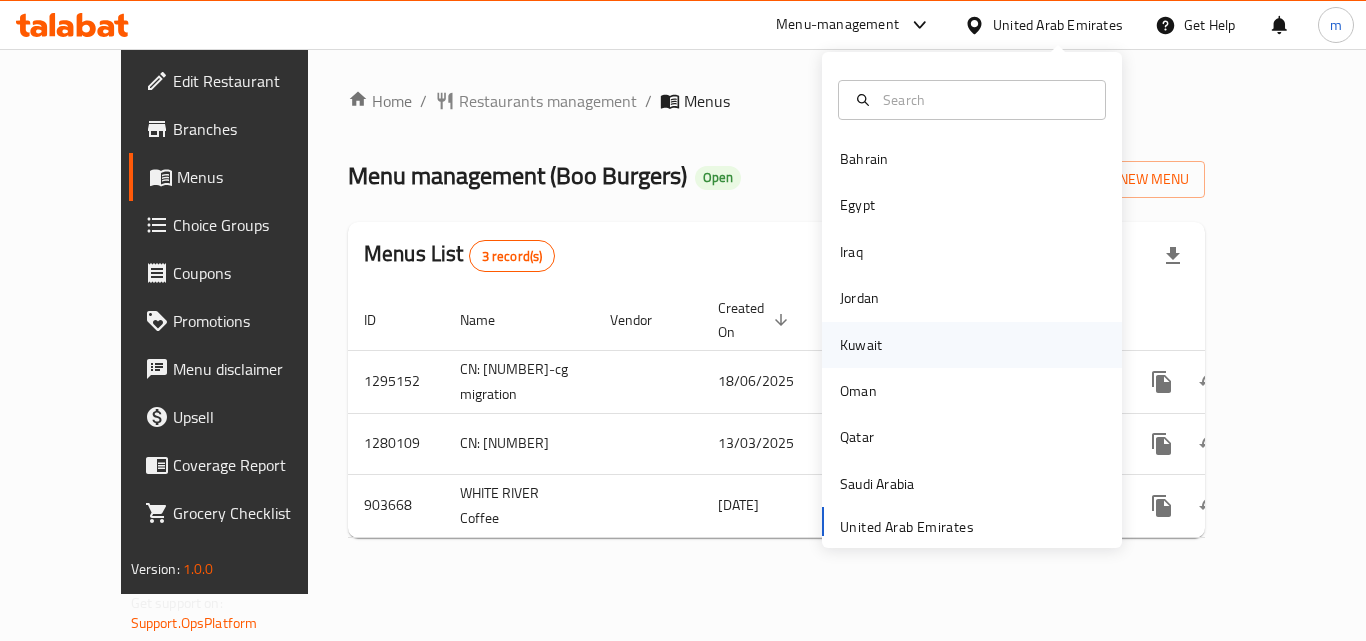 click on "Kuwait" at bounding box center [861, 345] 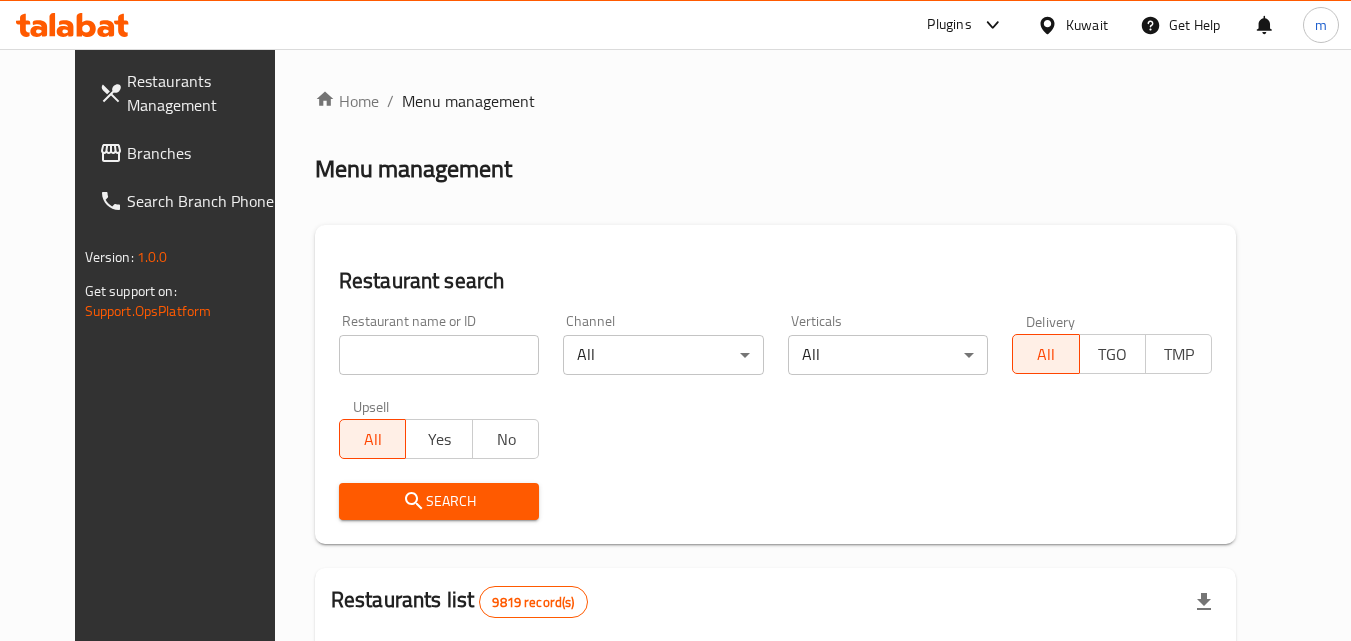 click on "Branches" at bounding box center [206, 153] 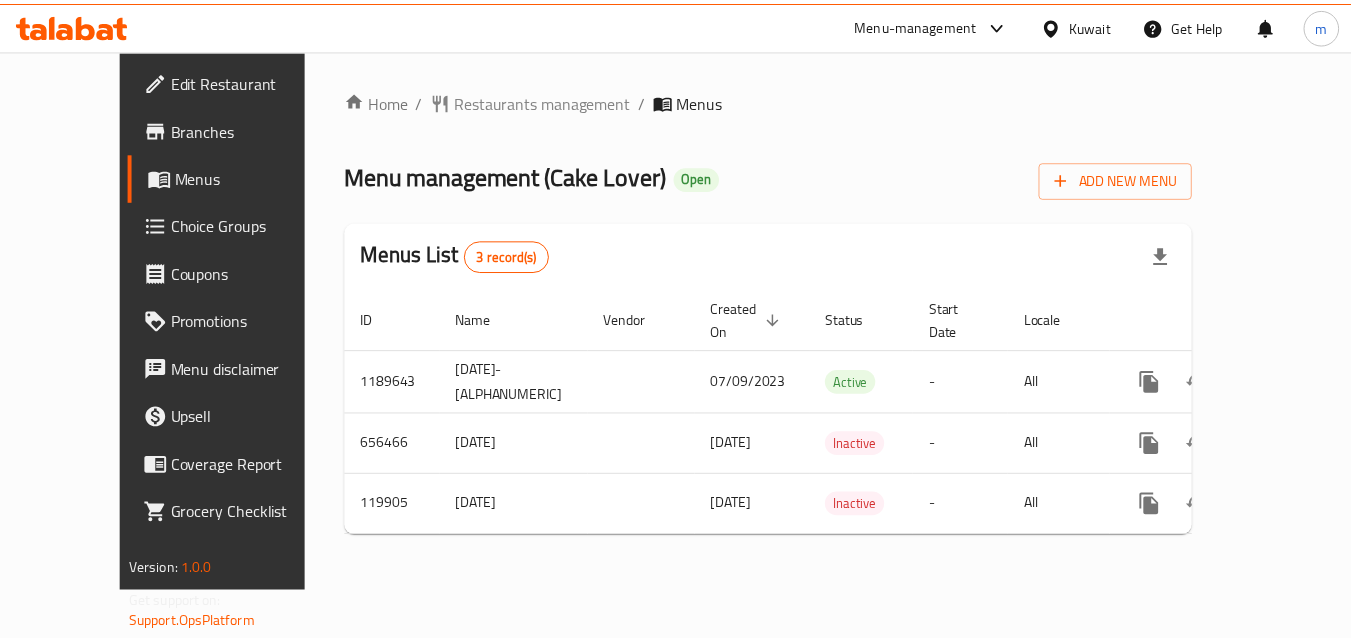 scroll, scrollTop: 0, scrollLeft: 0, axis: both 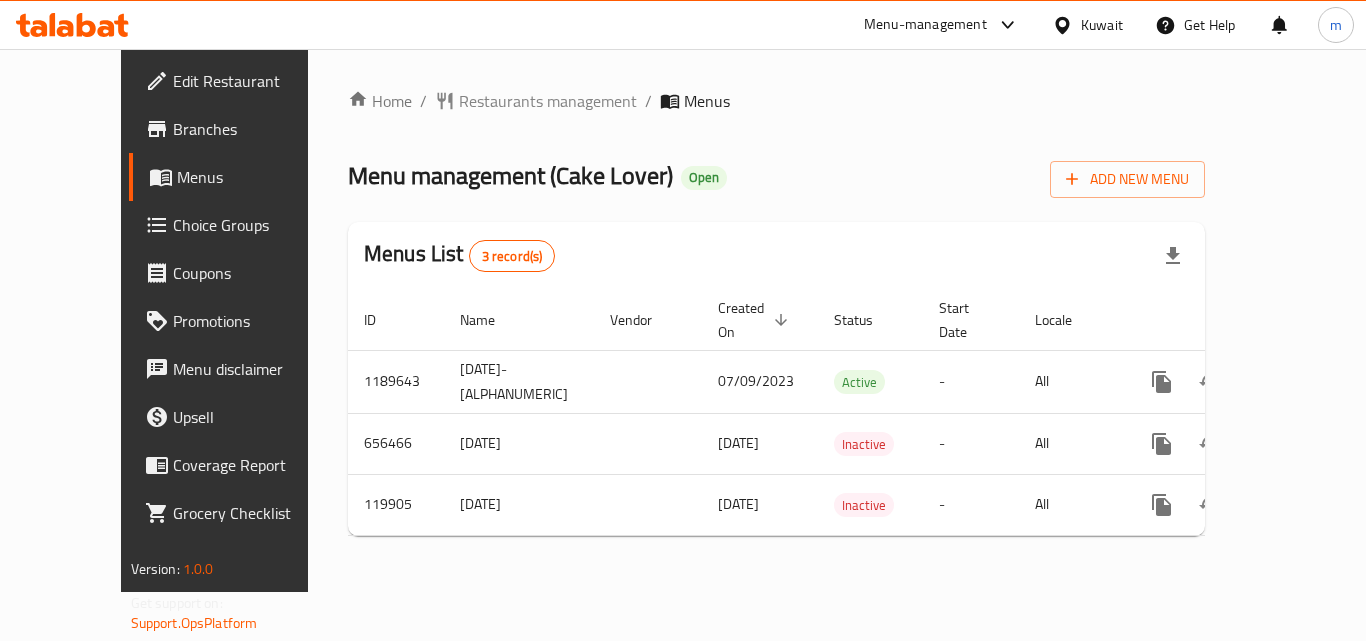 click on "Kuwait" at bounding box center [1087, 25] 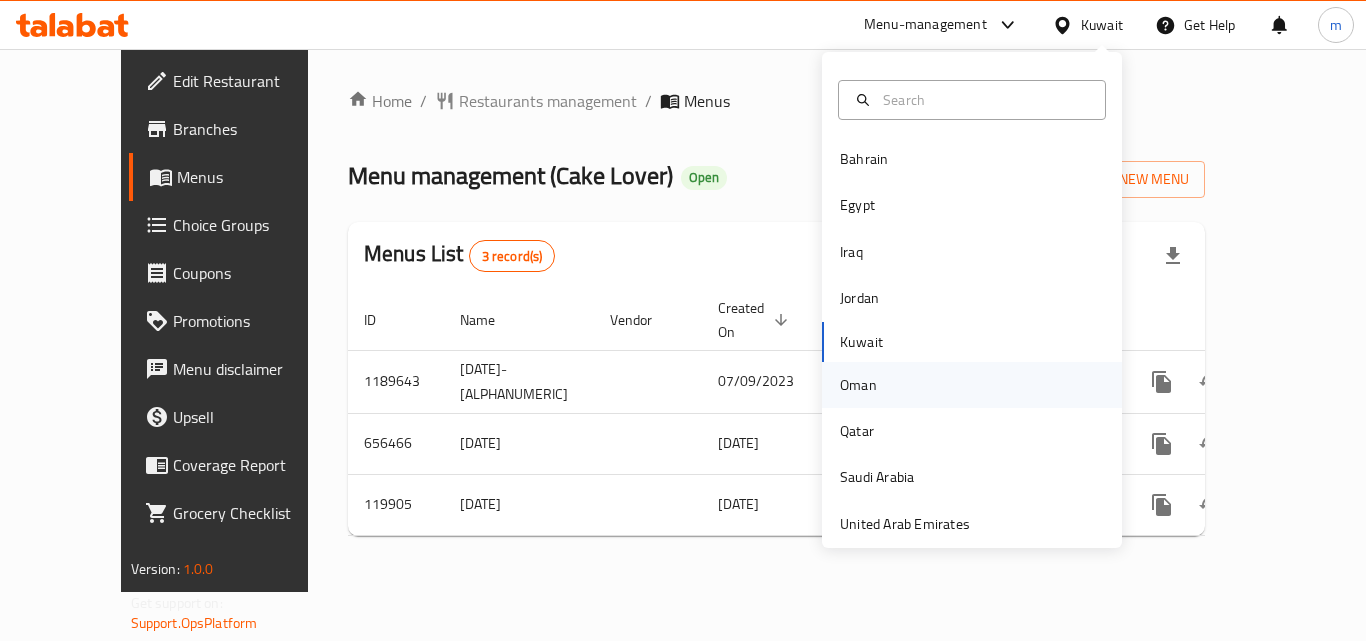 click on "Oman" at bounding box center (972, 385) 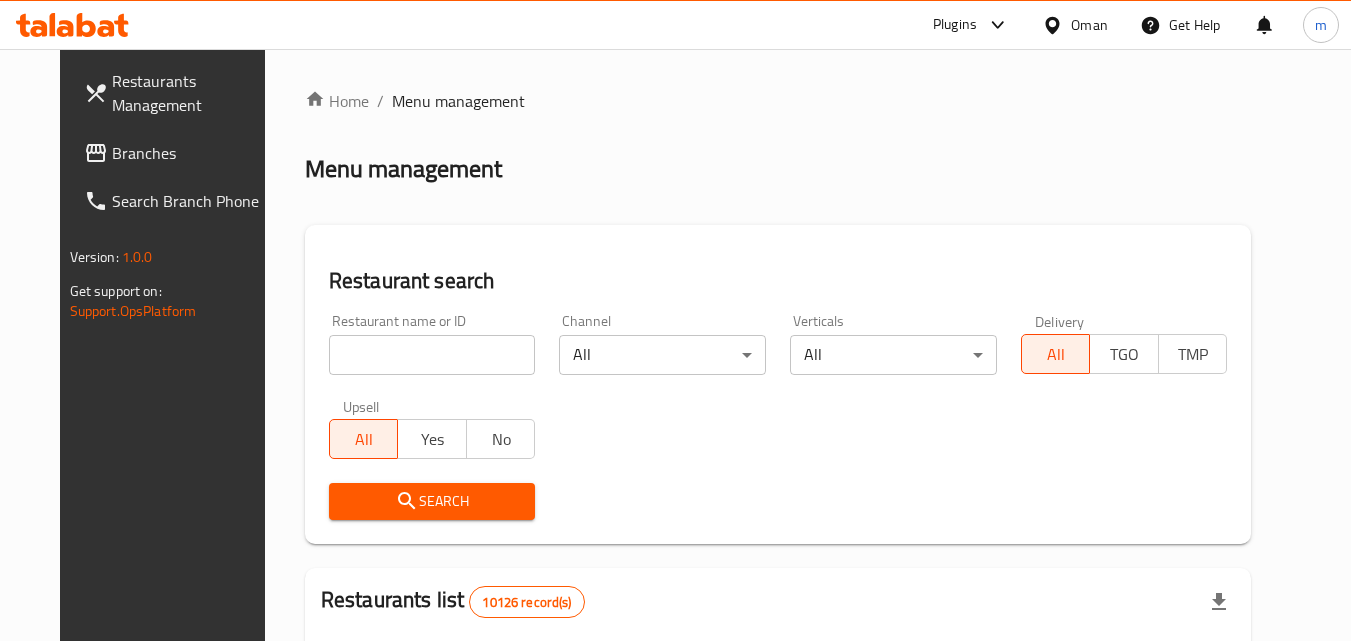 click on "Branches" at bounding box center (191, 153) 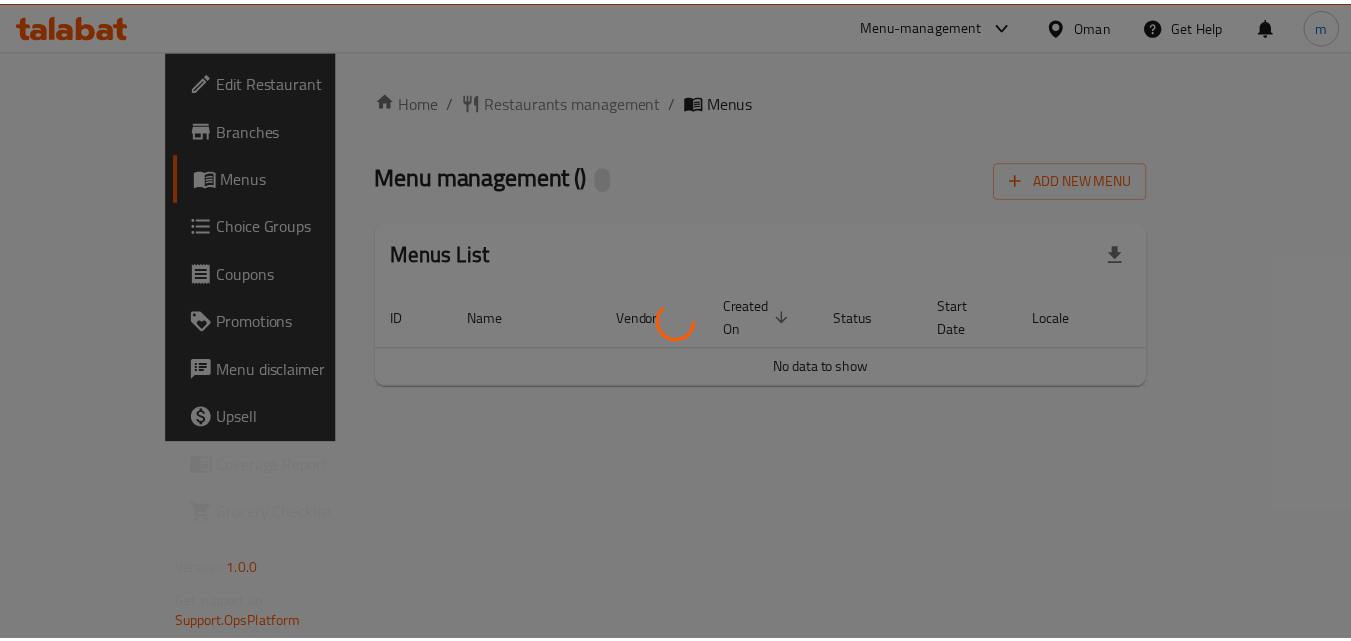 scroll, scrollTop: 0, scrollLeft: 0, axis: both 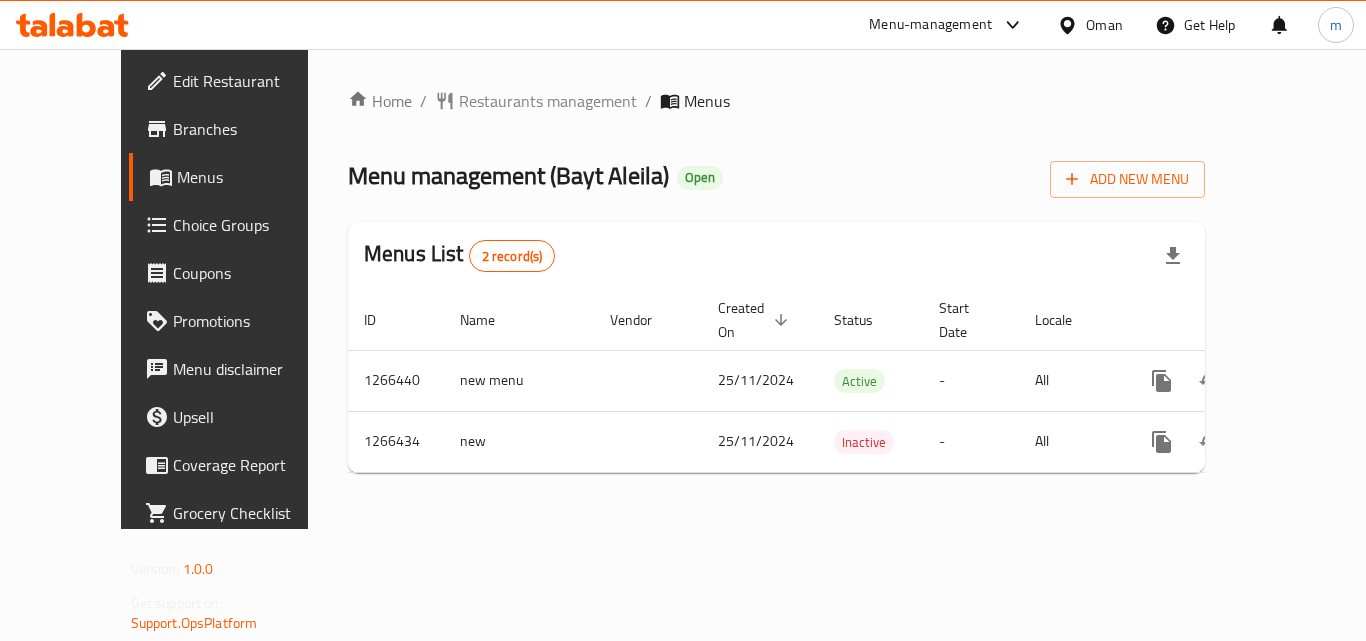 click on "Oman" at bounding box center [1104, 25] 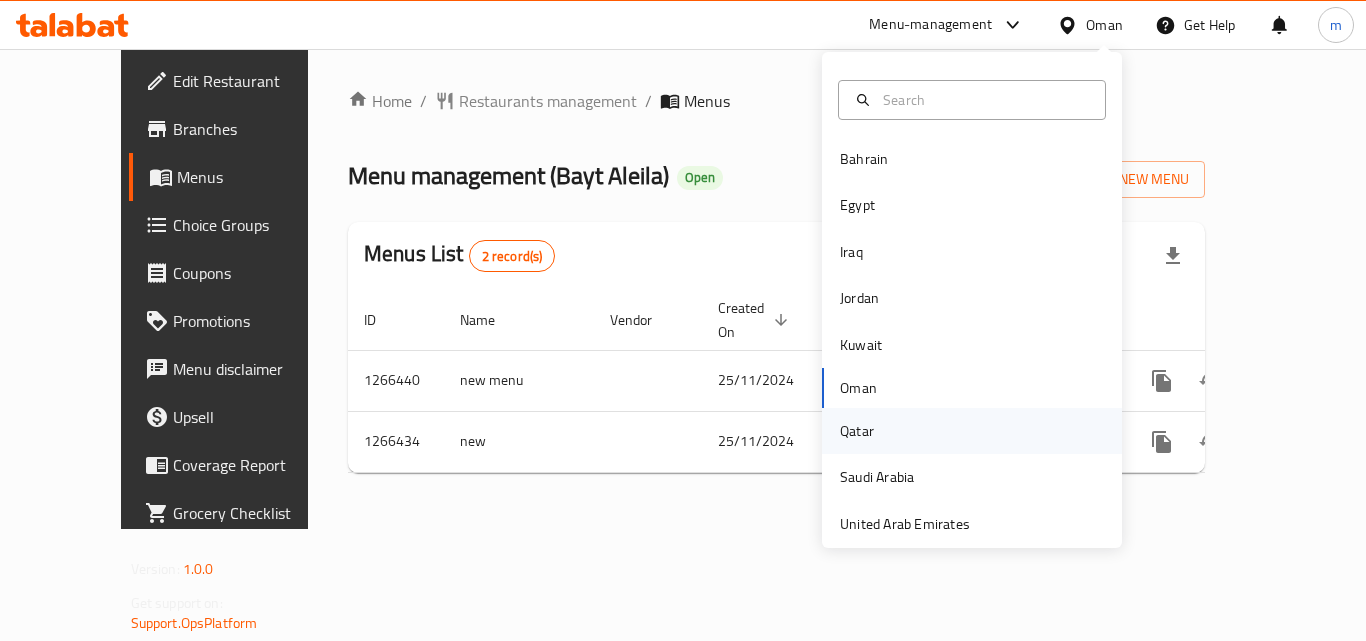 click on "Qatar" at bounding box center [857, 431] 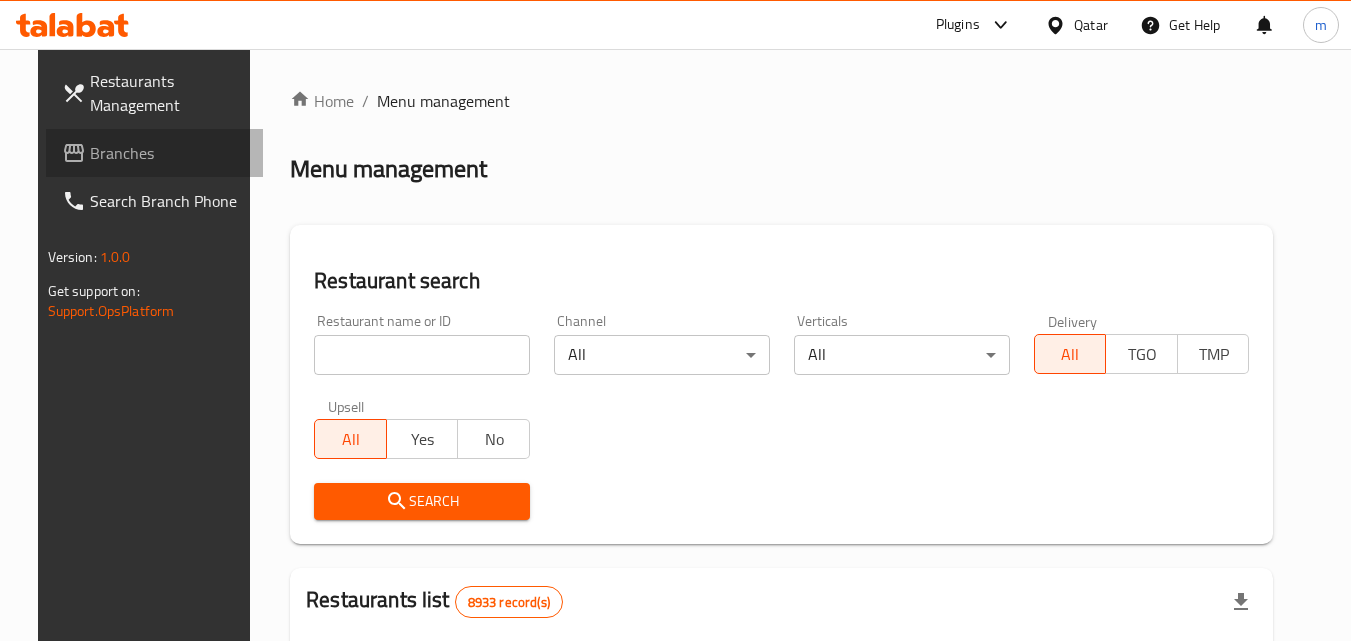 click on "Branches" at bounding box center [169, 153] 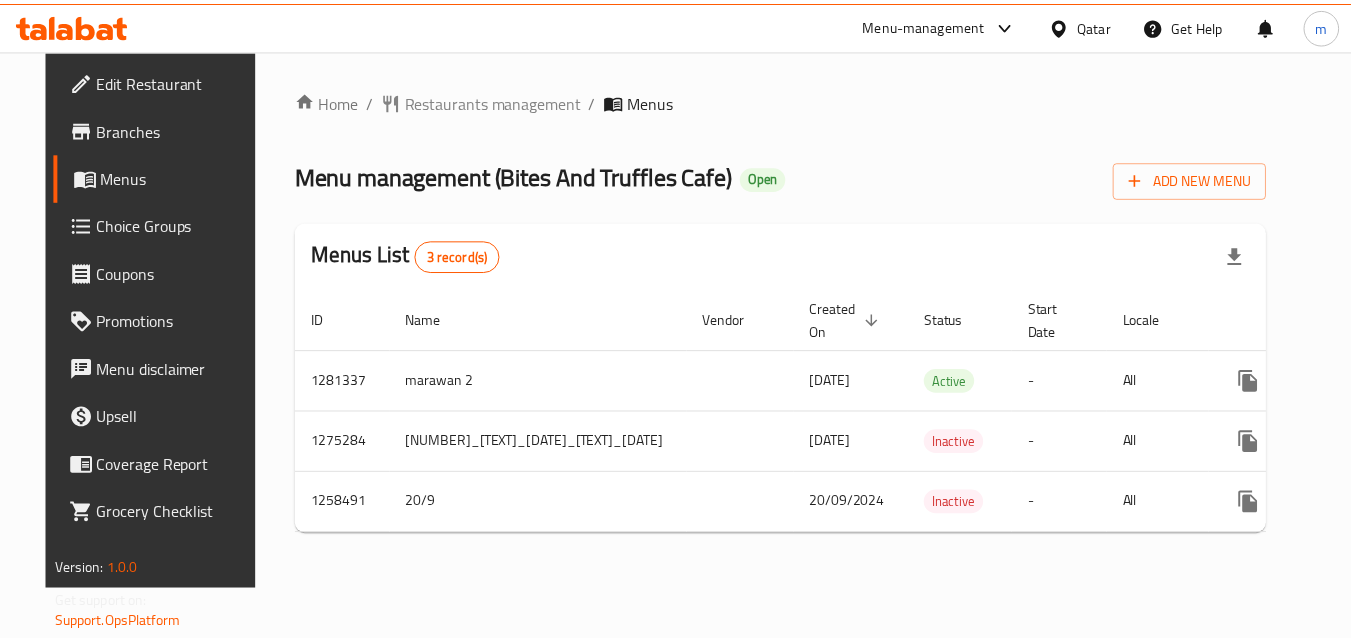 scroll, scrollTop: 0, scrollLeft: 0, axis: both 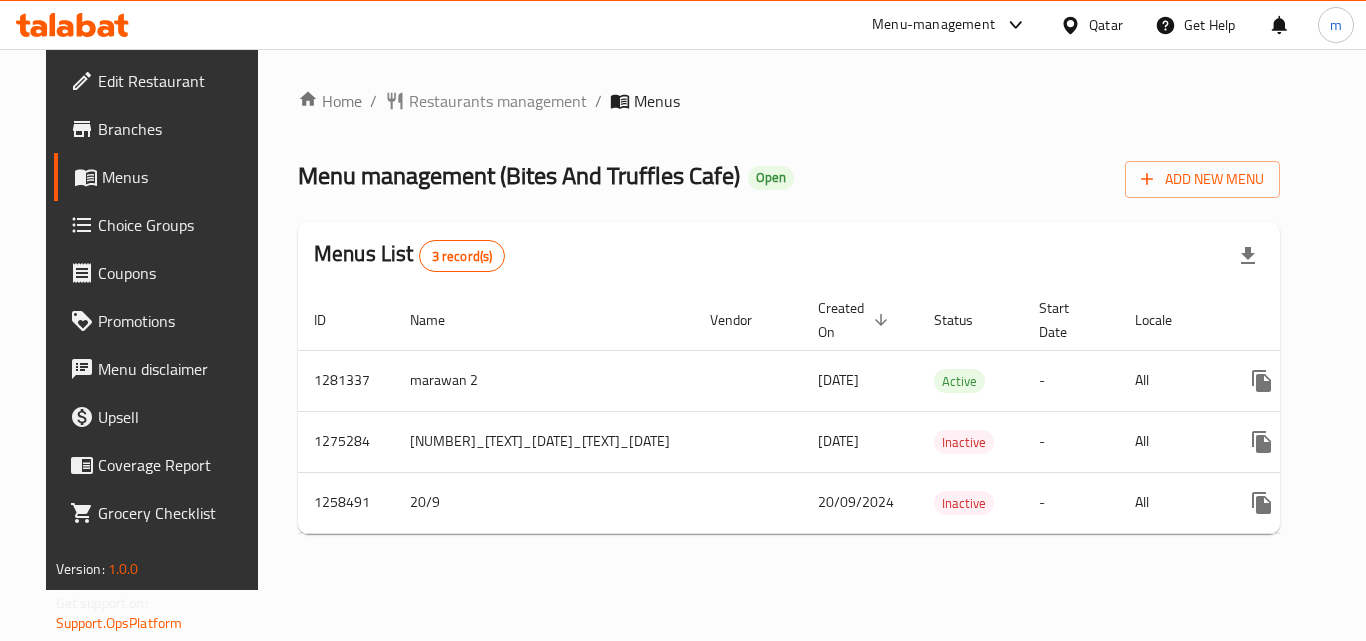 click on "Qatar" at bounding box center [1091, 25] 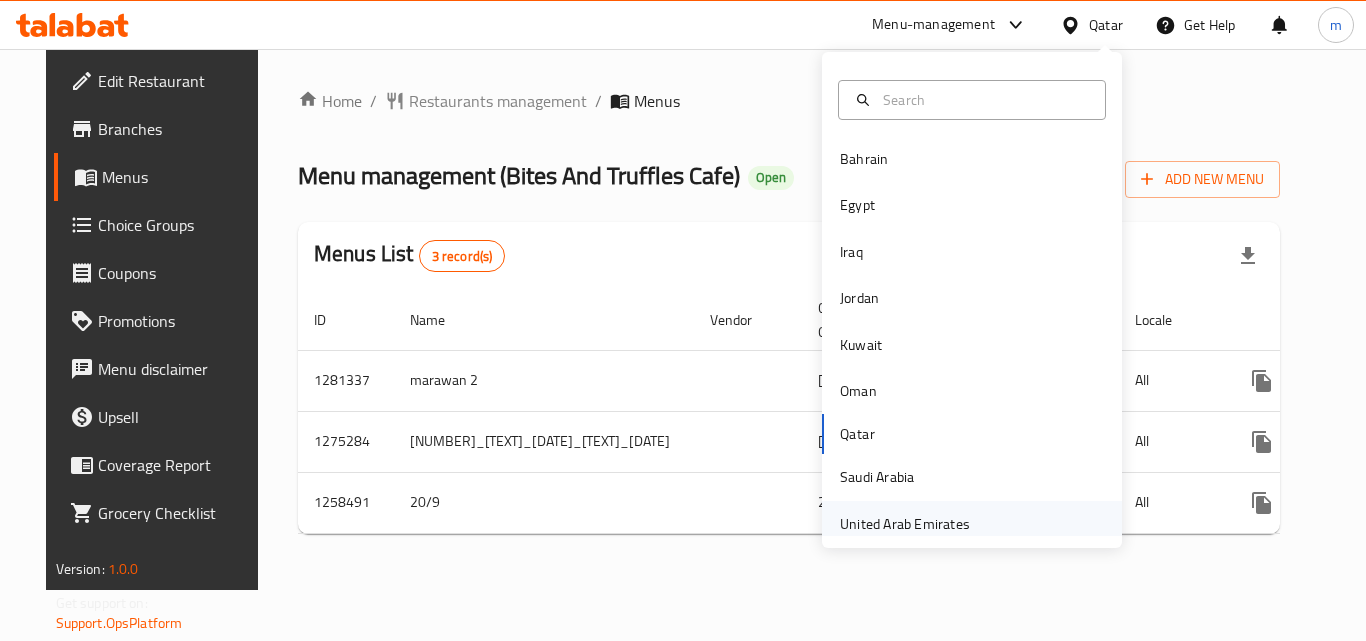 click on "United Arab Emirates" at bounding box center [905, 524] 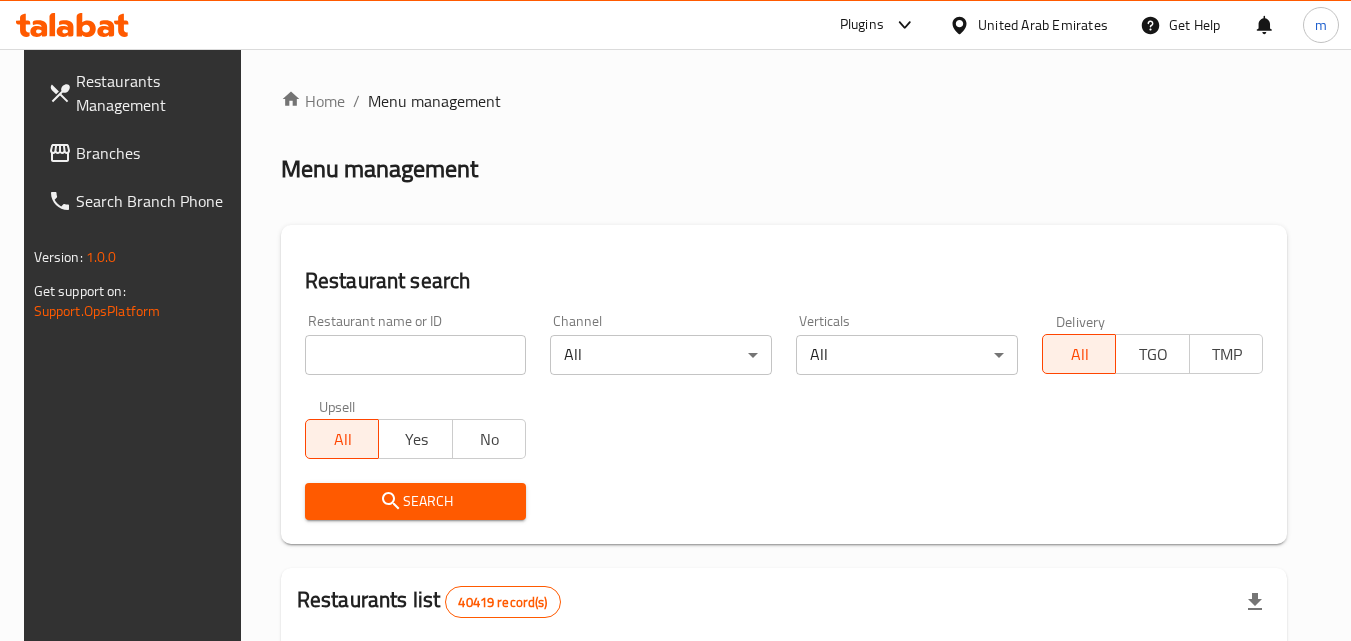click on "Branches" at bounding box center (155, 153) 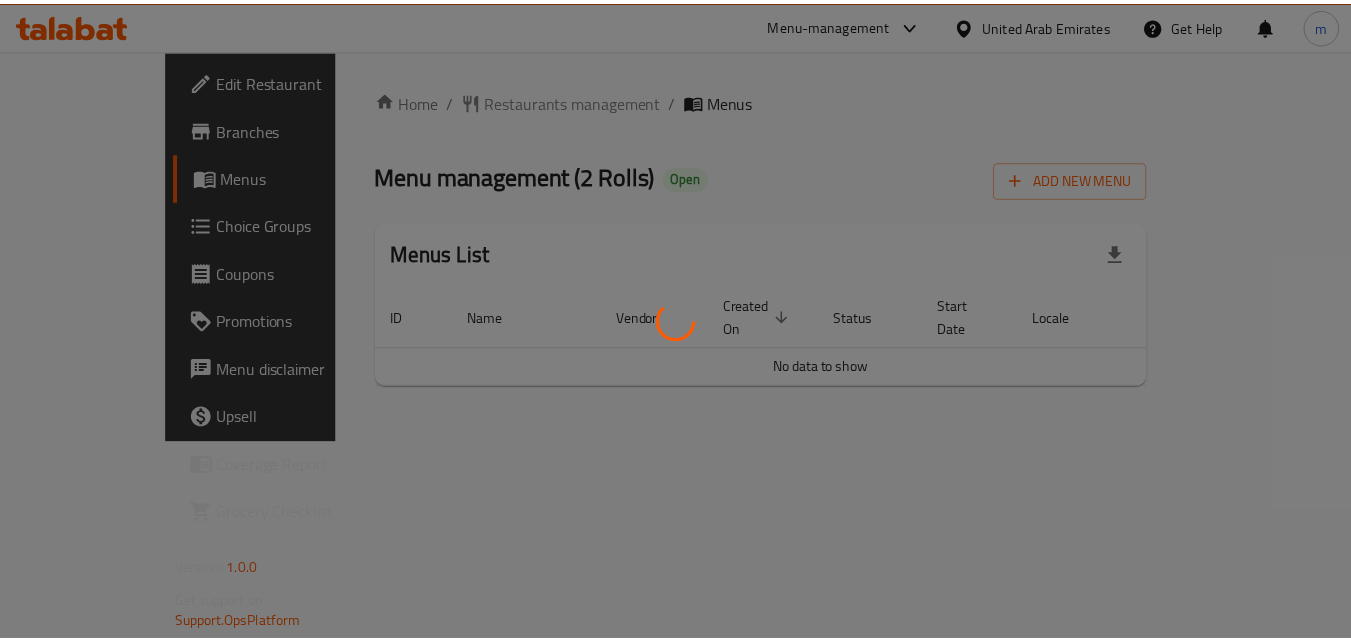 scroll, scrollTop: 0, scrollLeft: 0, axis: both 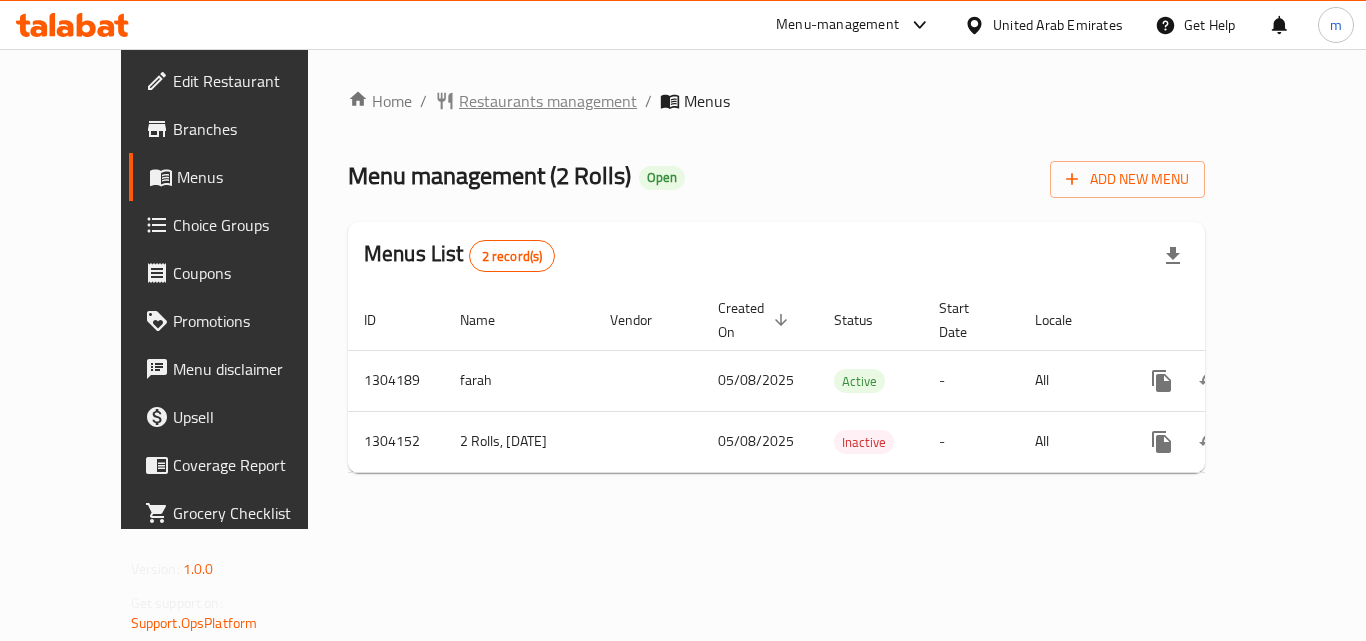click on "Restaurants management" at bounding box center (548, 101) 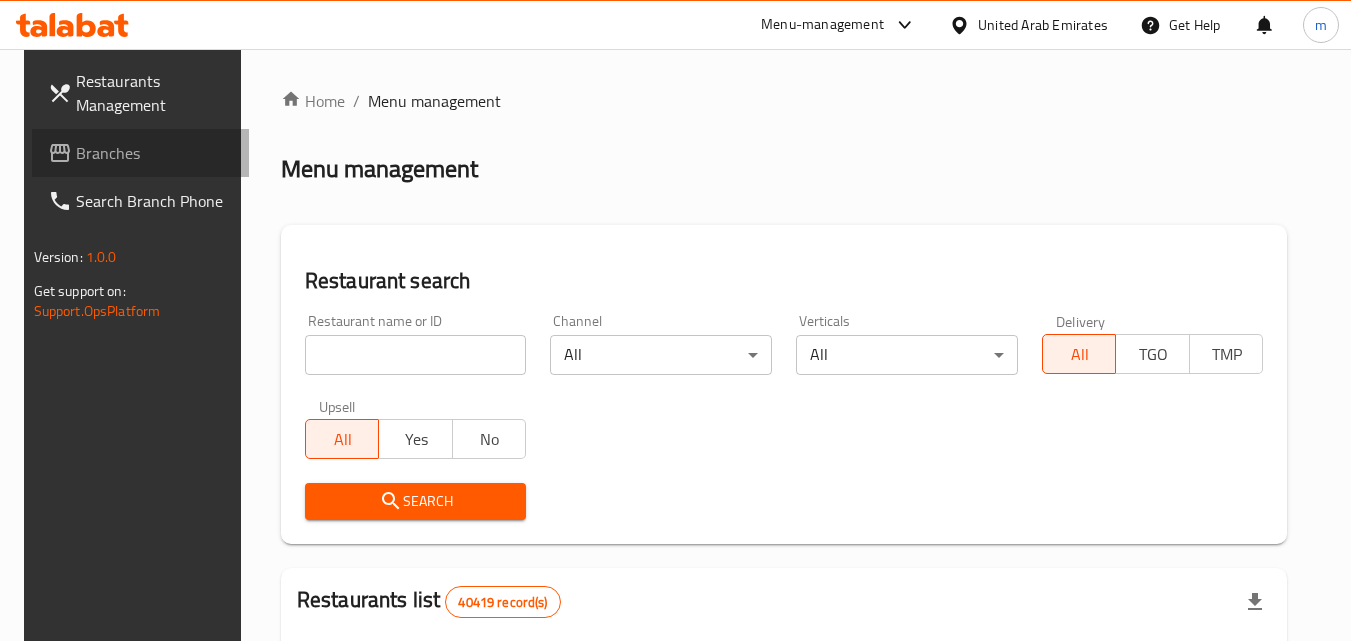 click 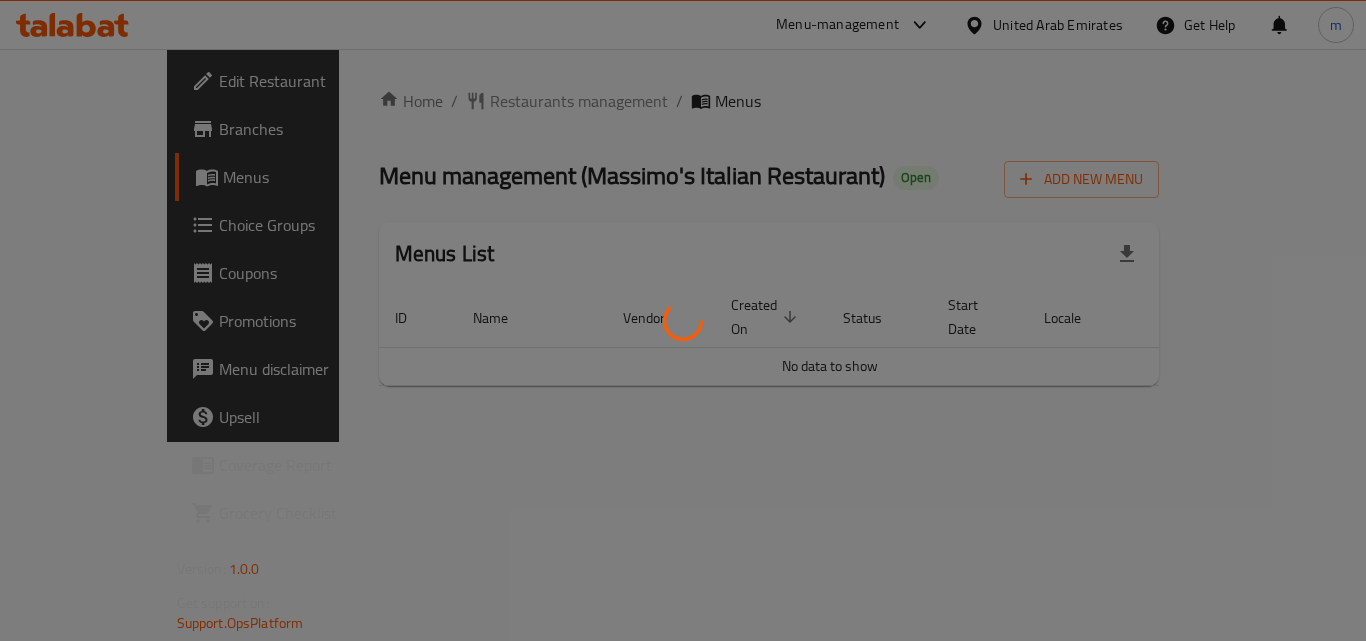scroll, scrollTop: 0, scrollLeft: 0, axis: both 